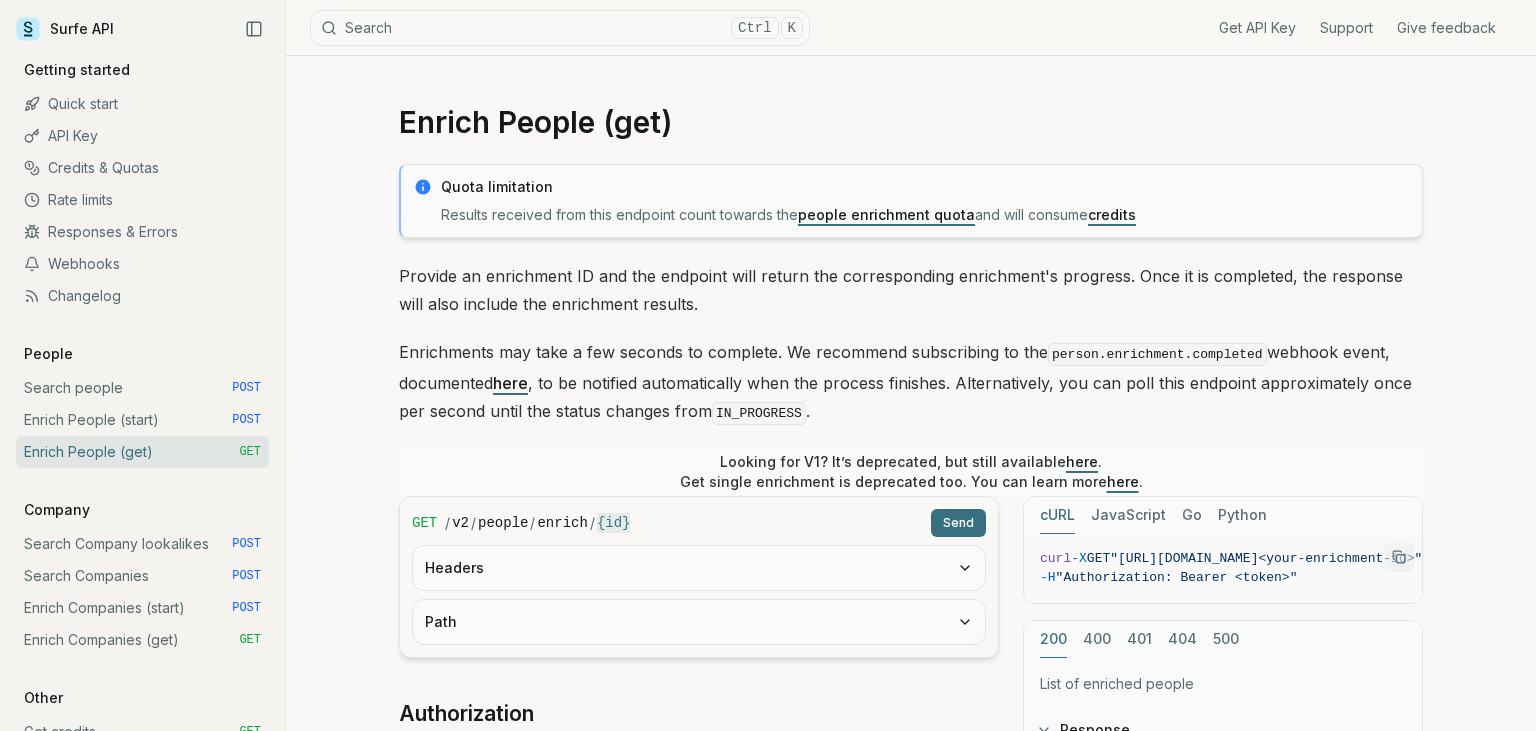 scroll, scrollTop: 732, scrollLeft: 0, axis: vertical 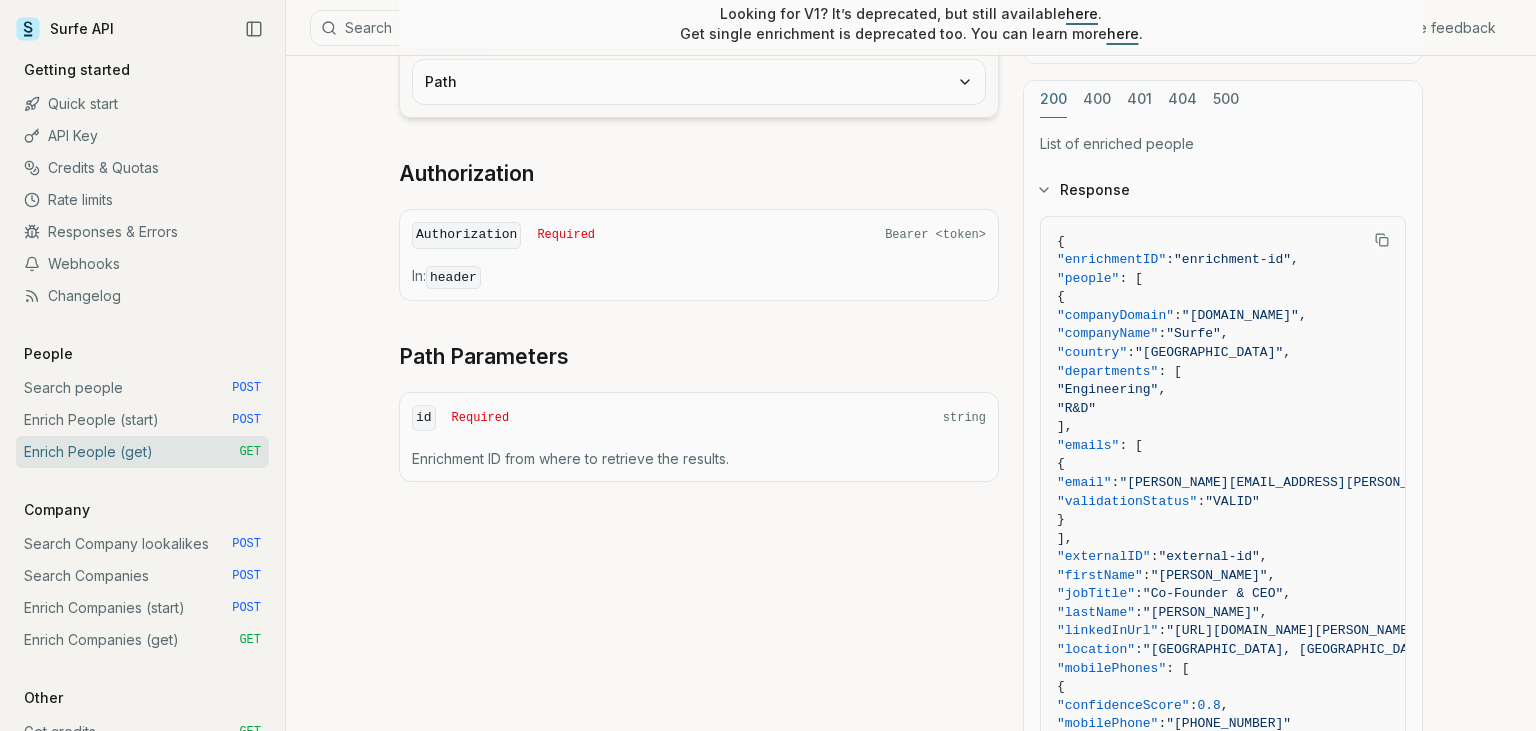 click on "Enrich People (start)   POST" at bounding box center [142, 420] 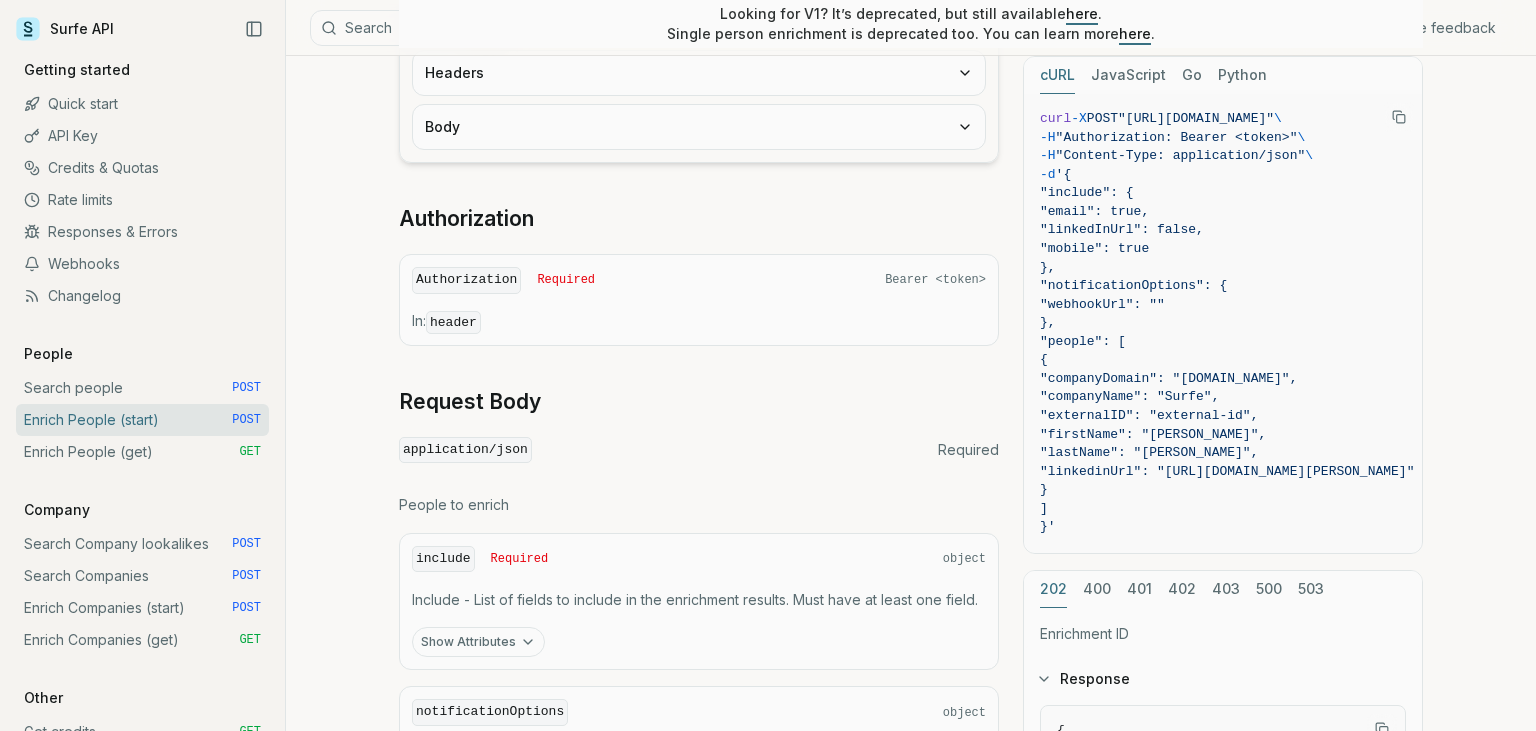 scroll, scrollTop: 0, scrollLeft: 0, axis: both 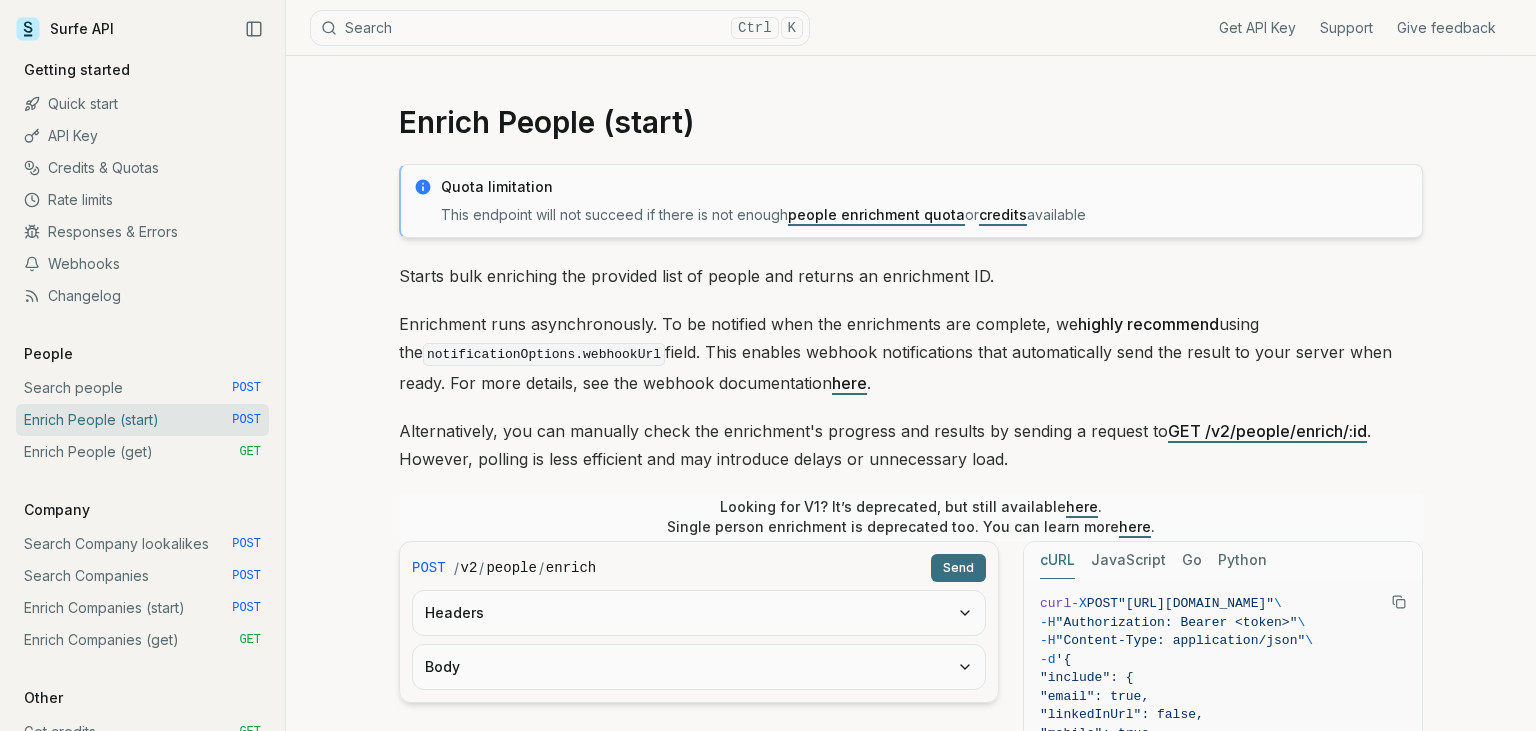 click on "Search people   POST" at bounding box center [142, 388] 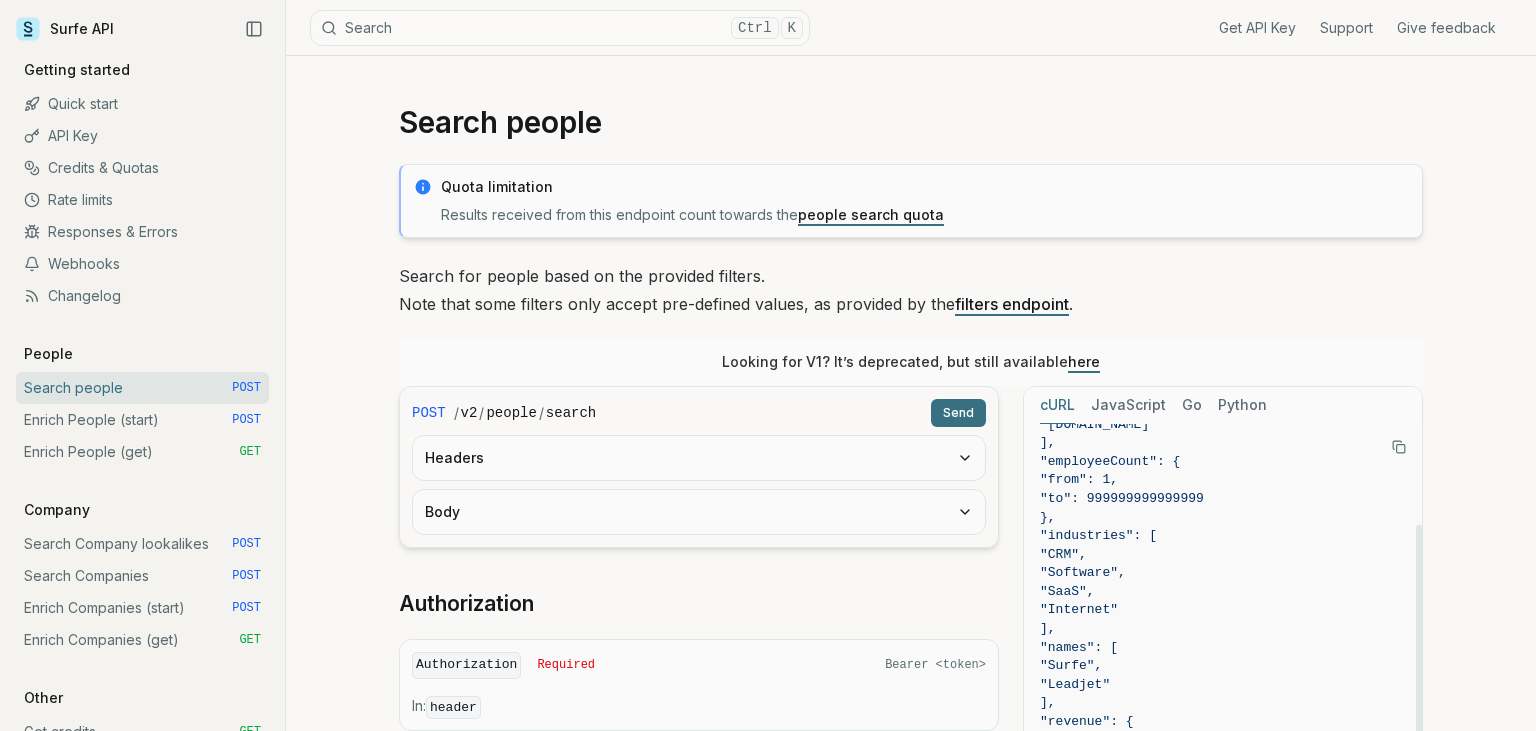 scroll, scrollTop: 274, scrollLeft: 0, axis: vertical 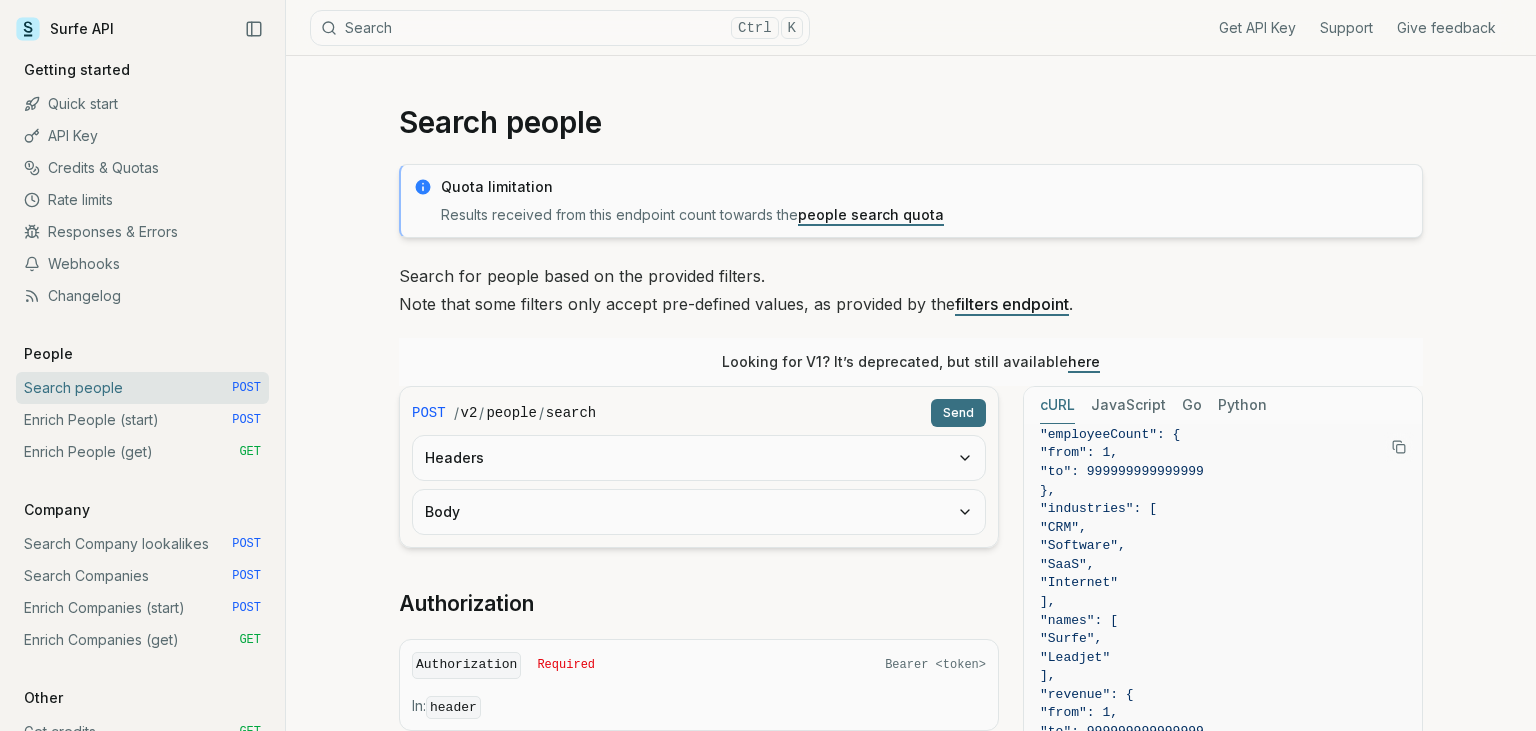 click on "filters endpoint" at bounding box center [1012, 304] 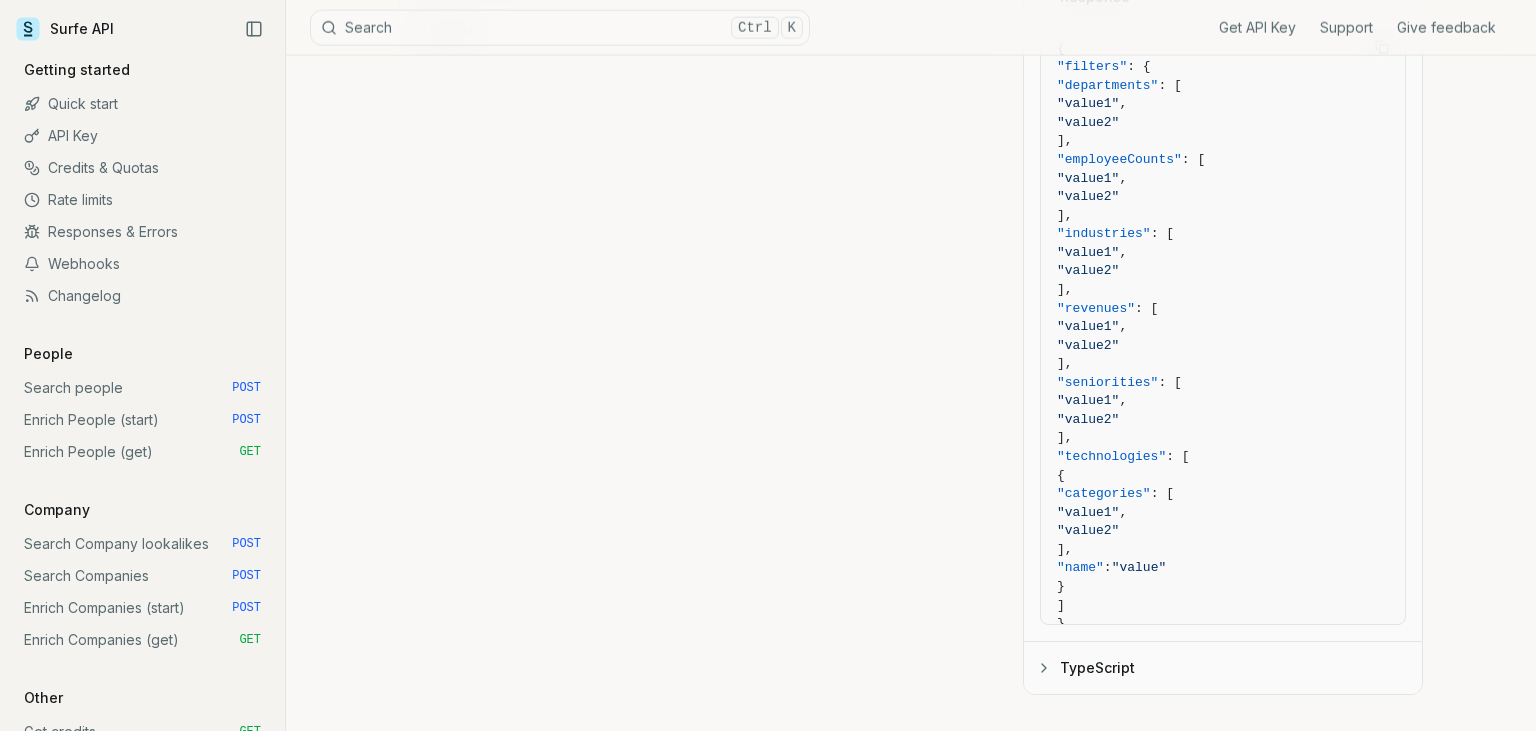 scroll, scrollTop: 480, scrollLeft: 0, axis: vertical 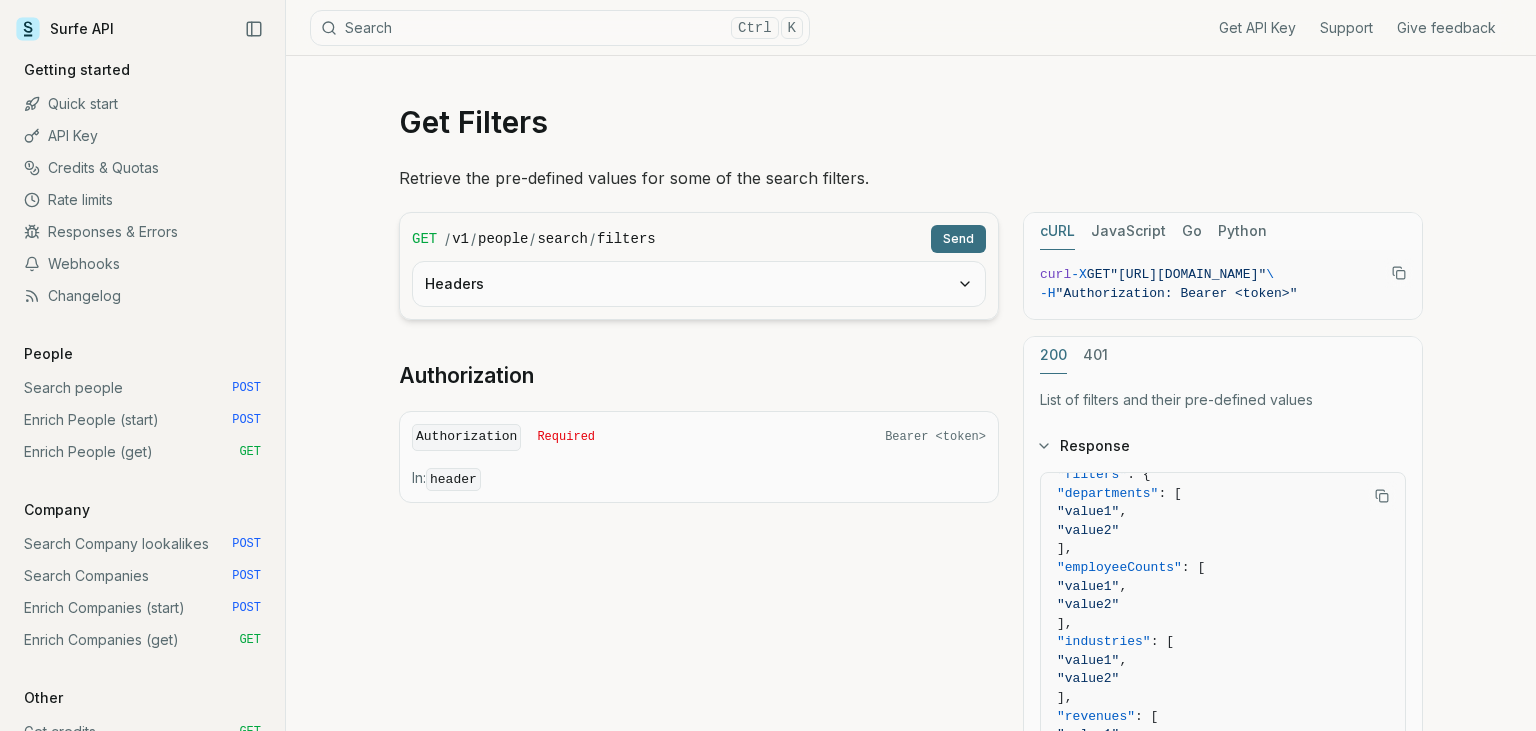 click on "Enrich People (start)   POST" at bounding box center [142, 420] 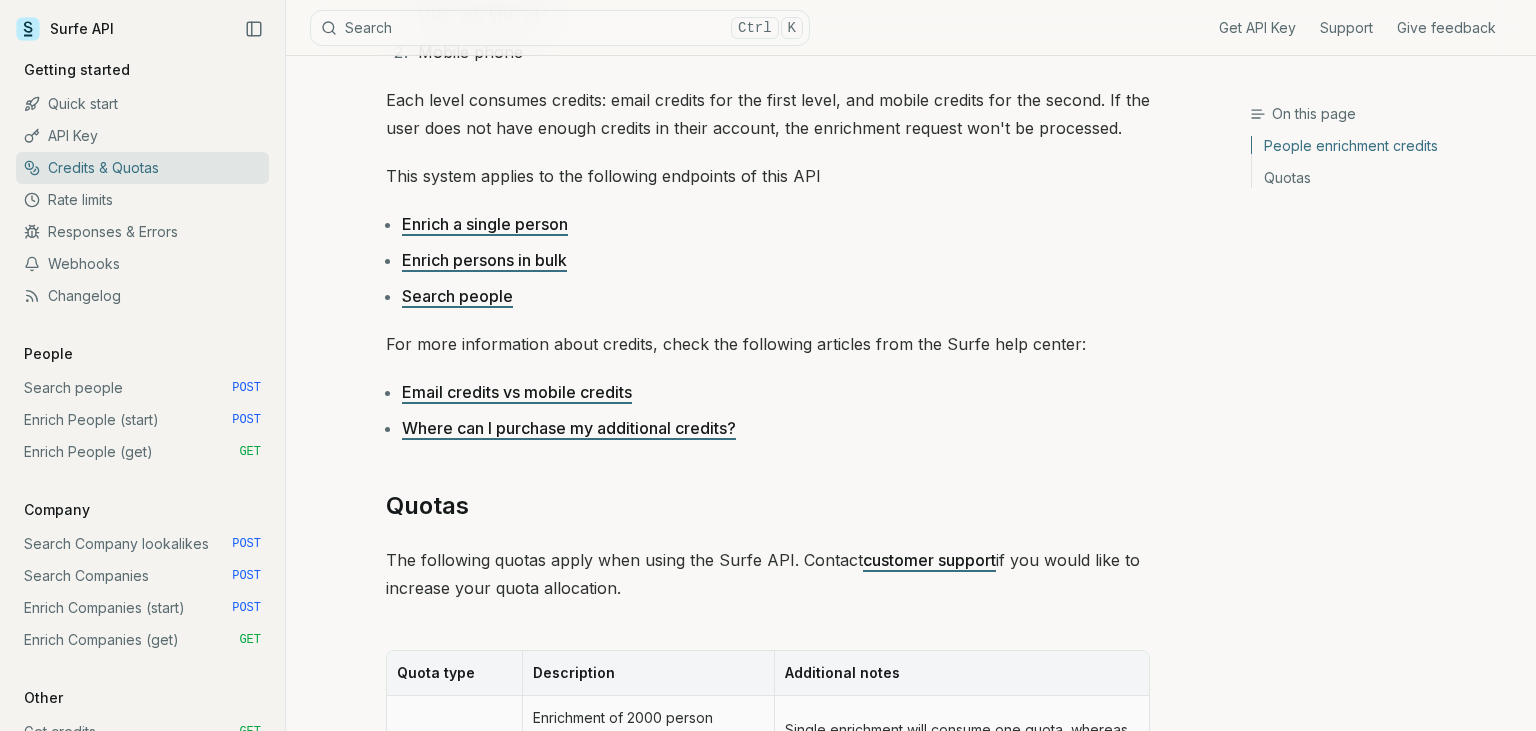 scroll, scrollTop: 310, scrollLeft: 0, axis: vertical 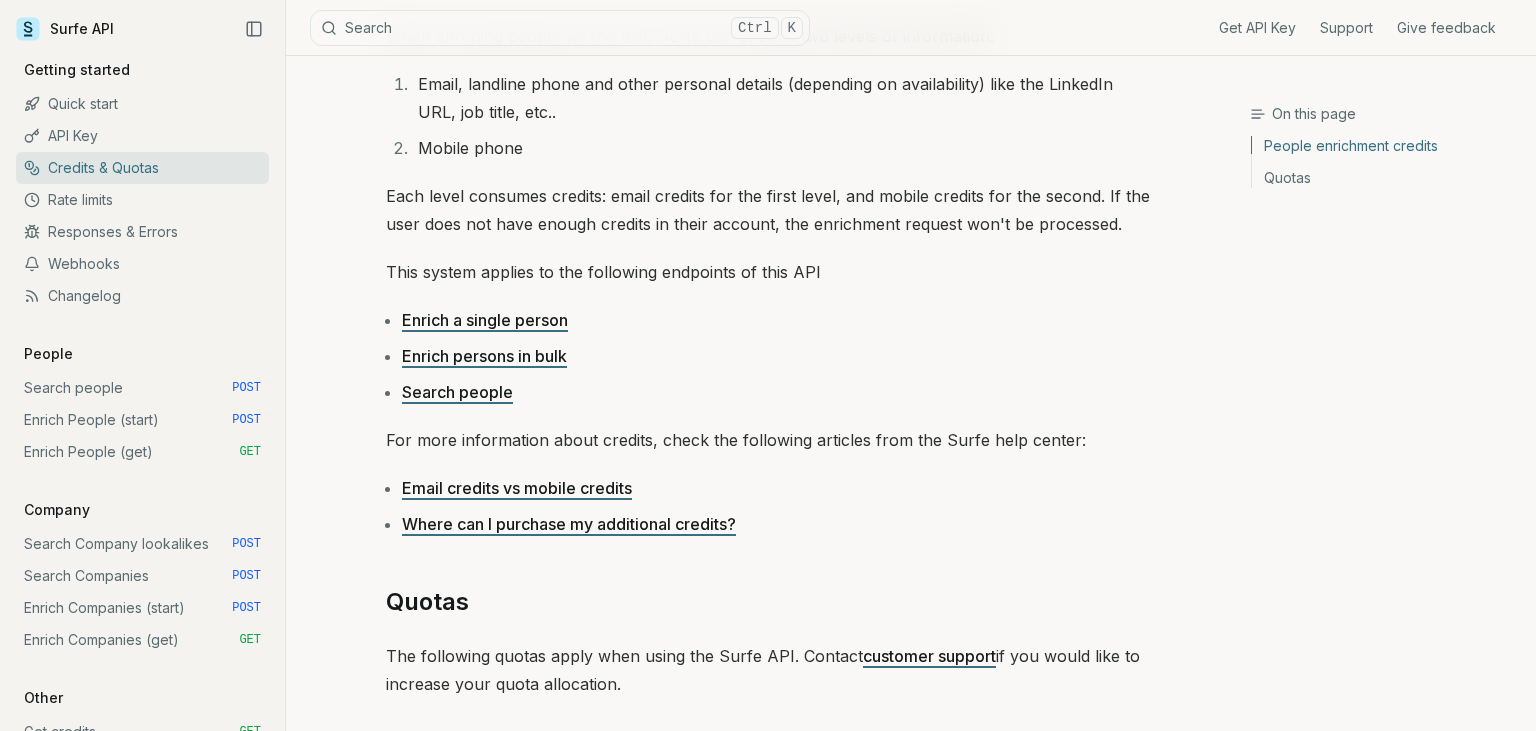 click on "Quick start" at bounding box center [142, 104] 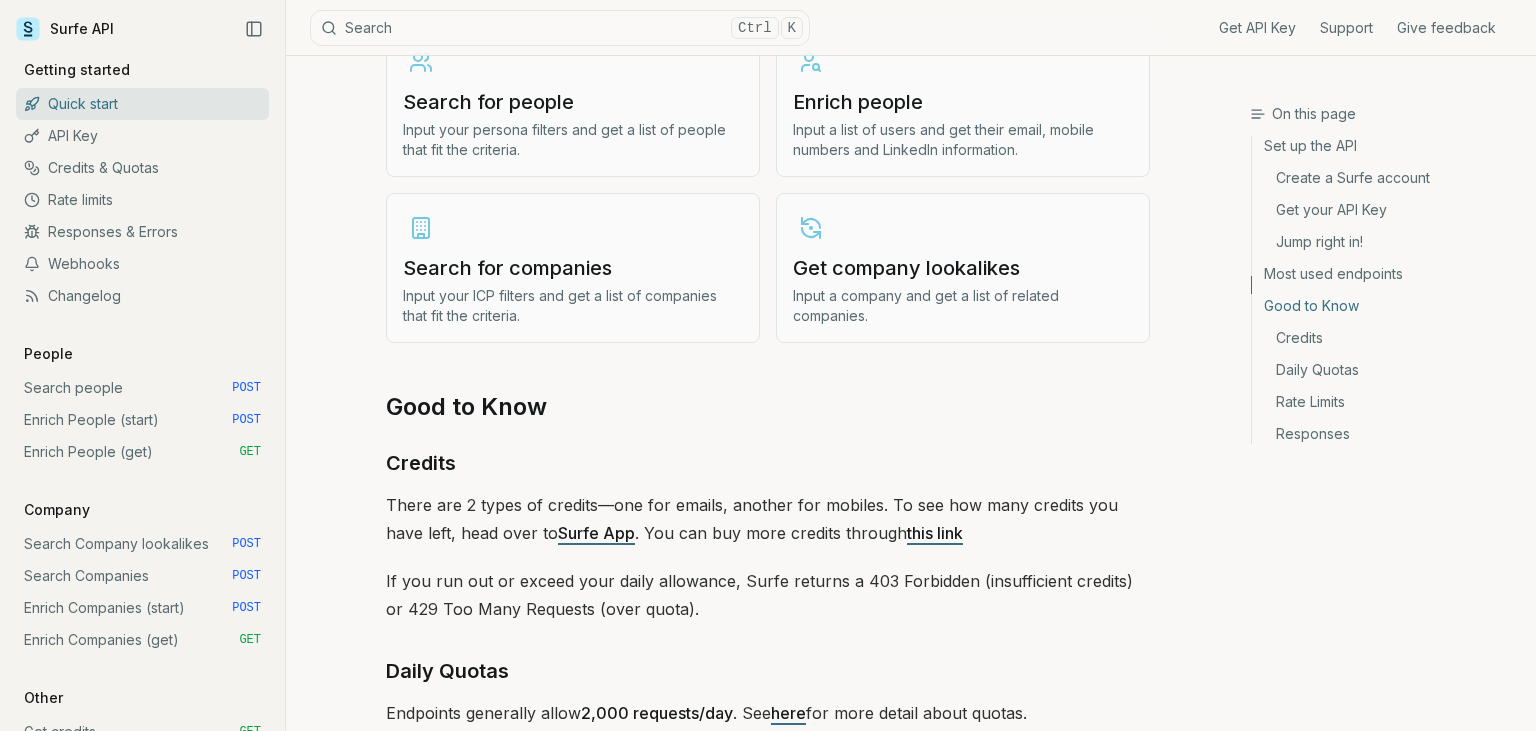 scroll, scrollTop: 2592, scrollLeft: 0, axis: vertical 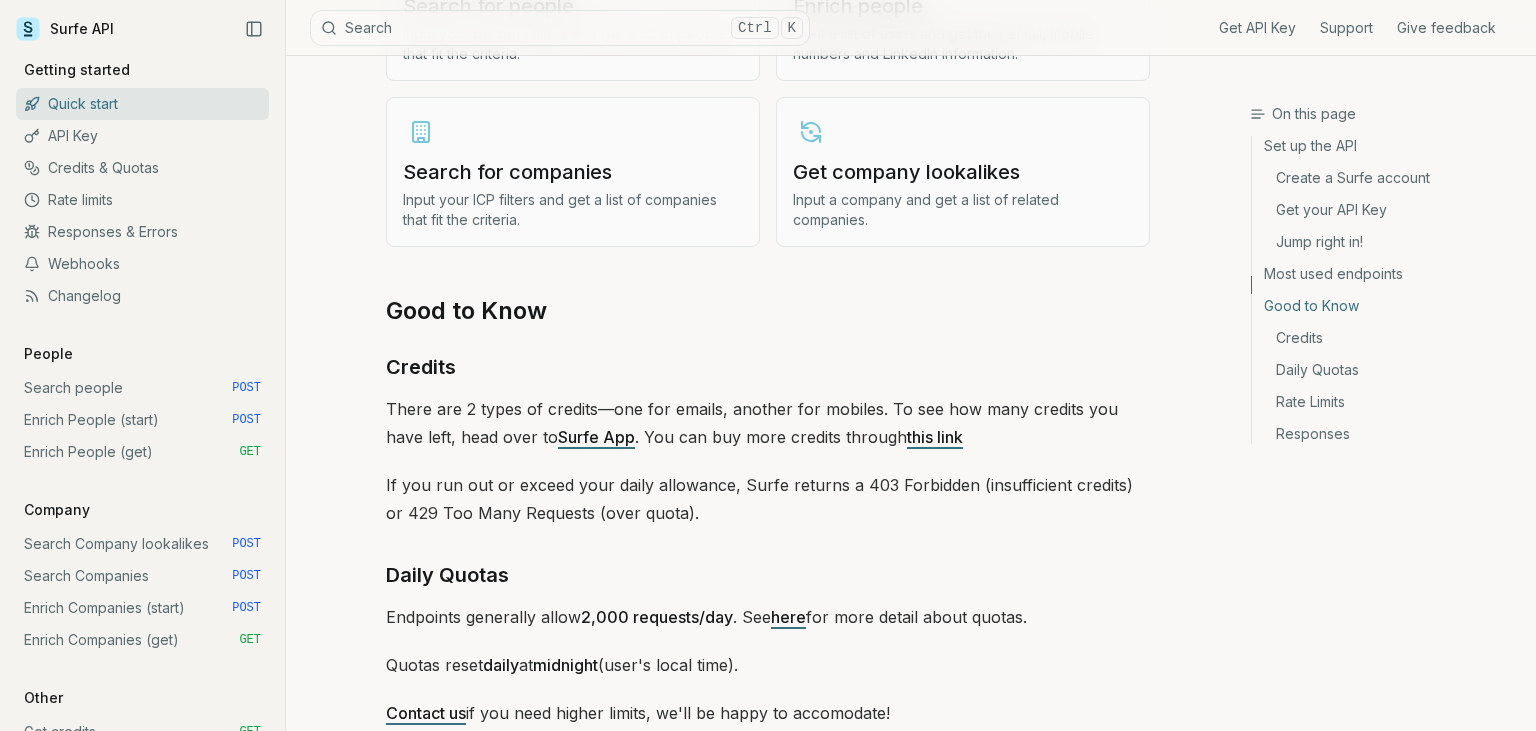 click on "Up to 10 requests per second, with bursts up to 20." at bounding box center (768, 817) 